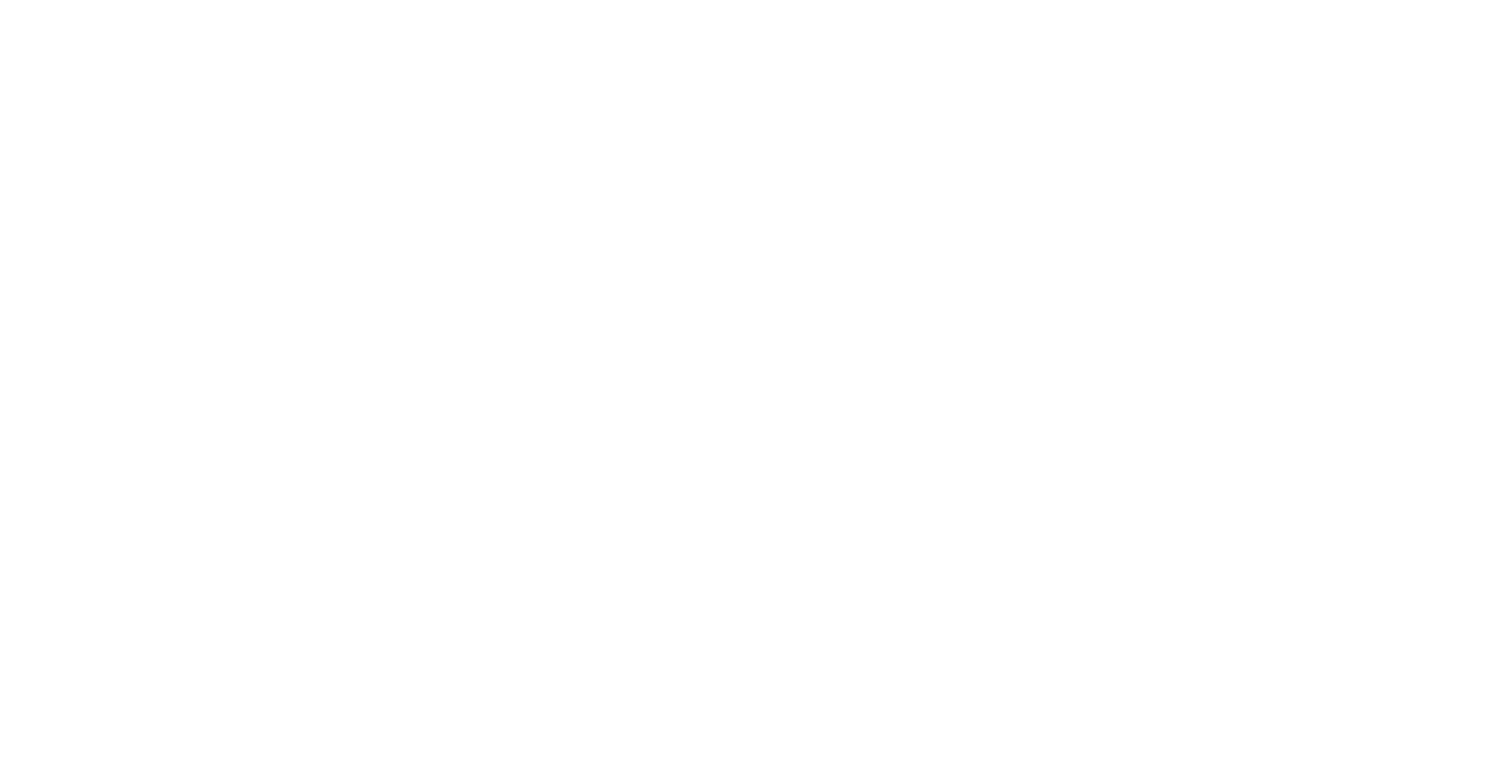 scroll, scrollTop: 0, scrollLeft: 0, axis: both 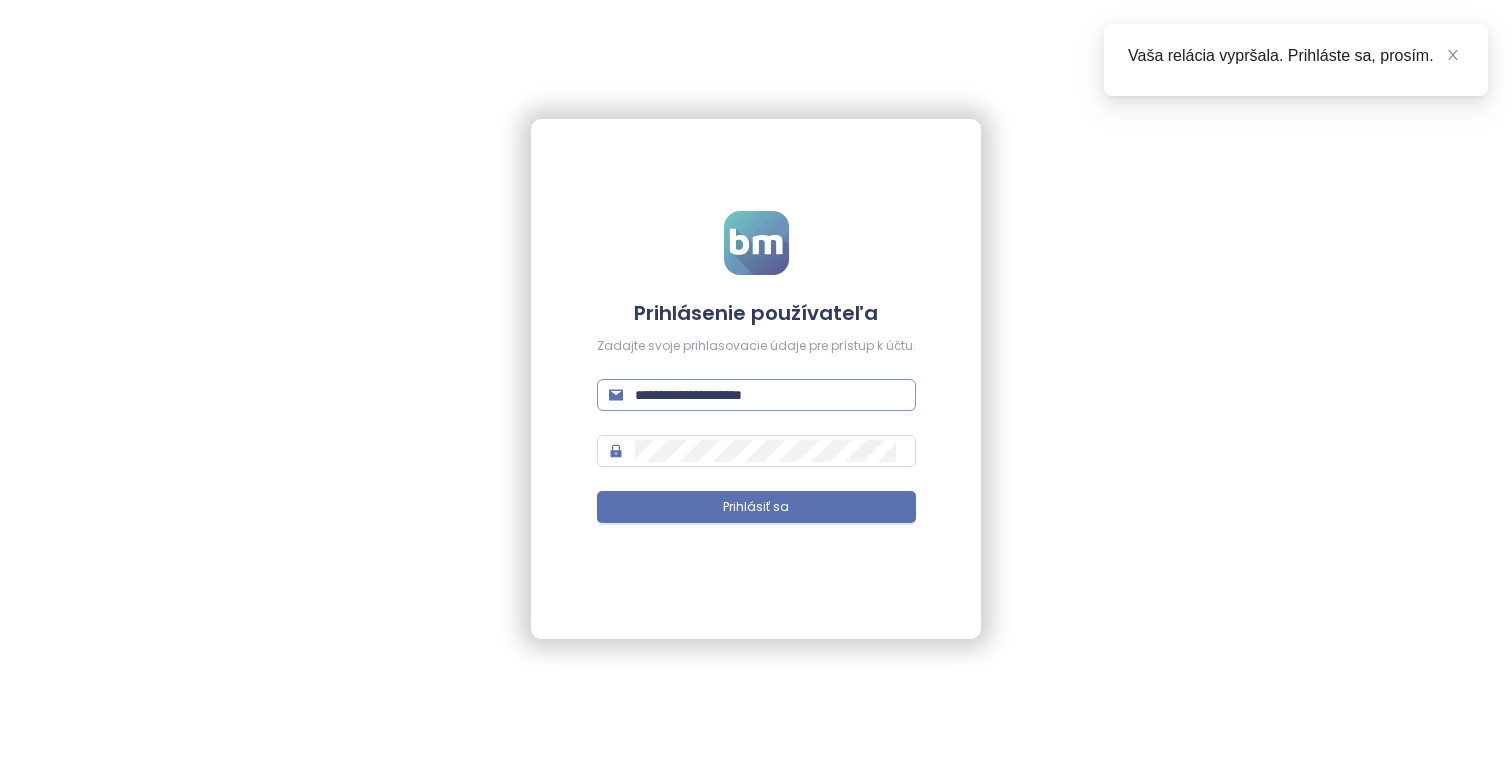 click on "**********" at bounding box center (769, 395) 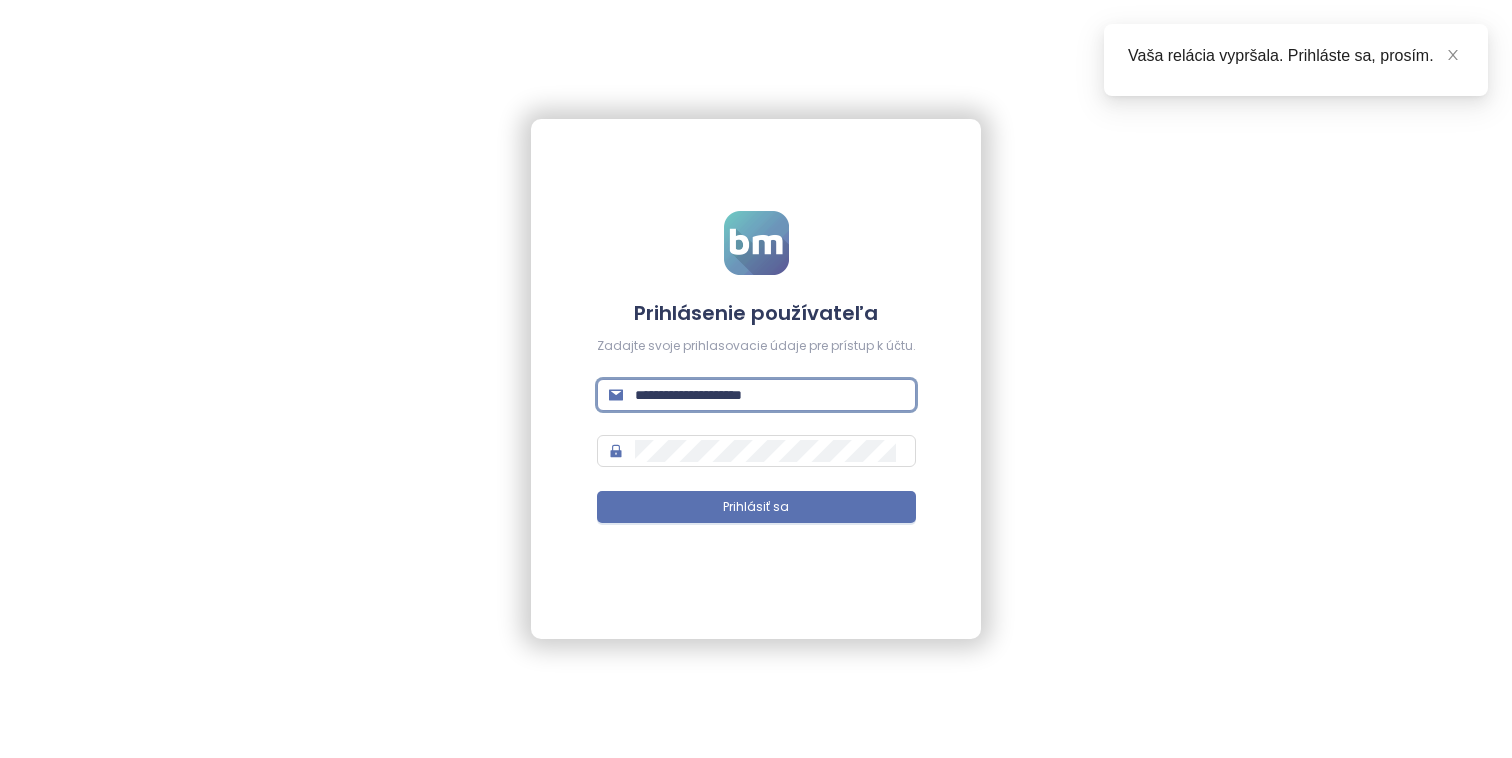 click on "**********" at bounding box center (769, 395) 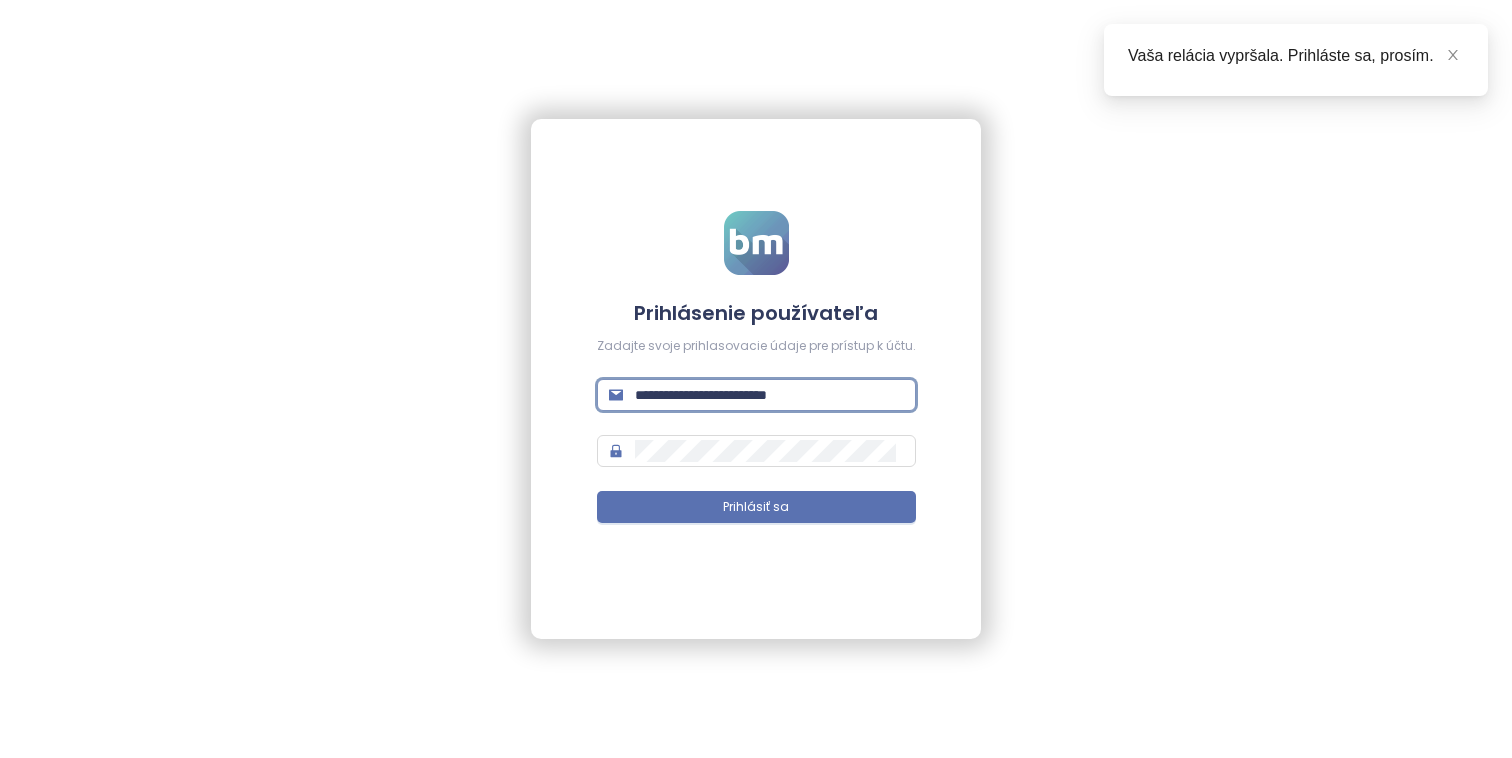 type on "**********" 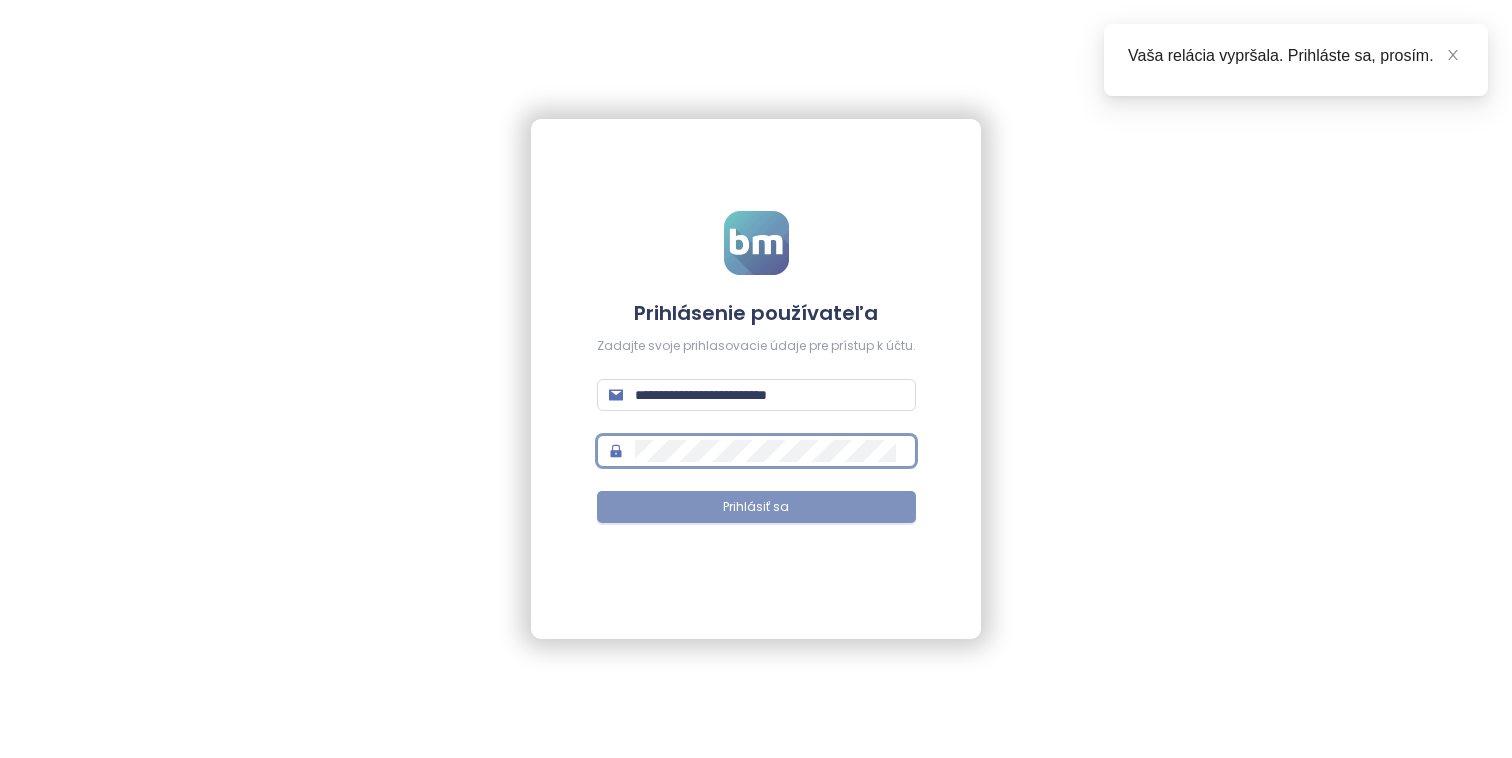 click on "Prihlásiť sa" at bounding box center (756, 507) 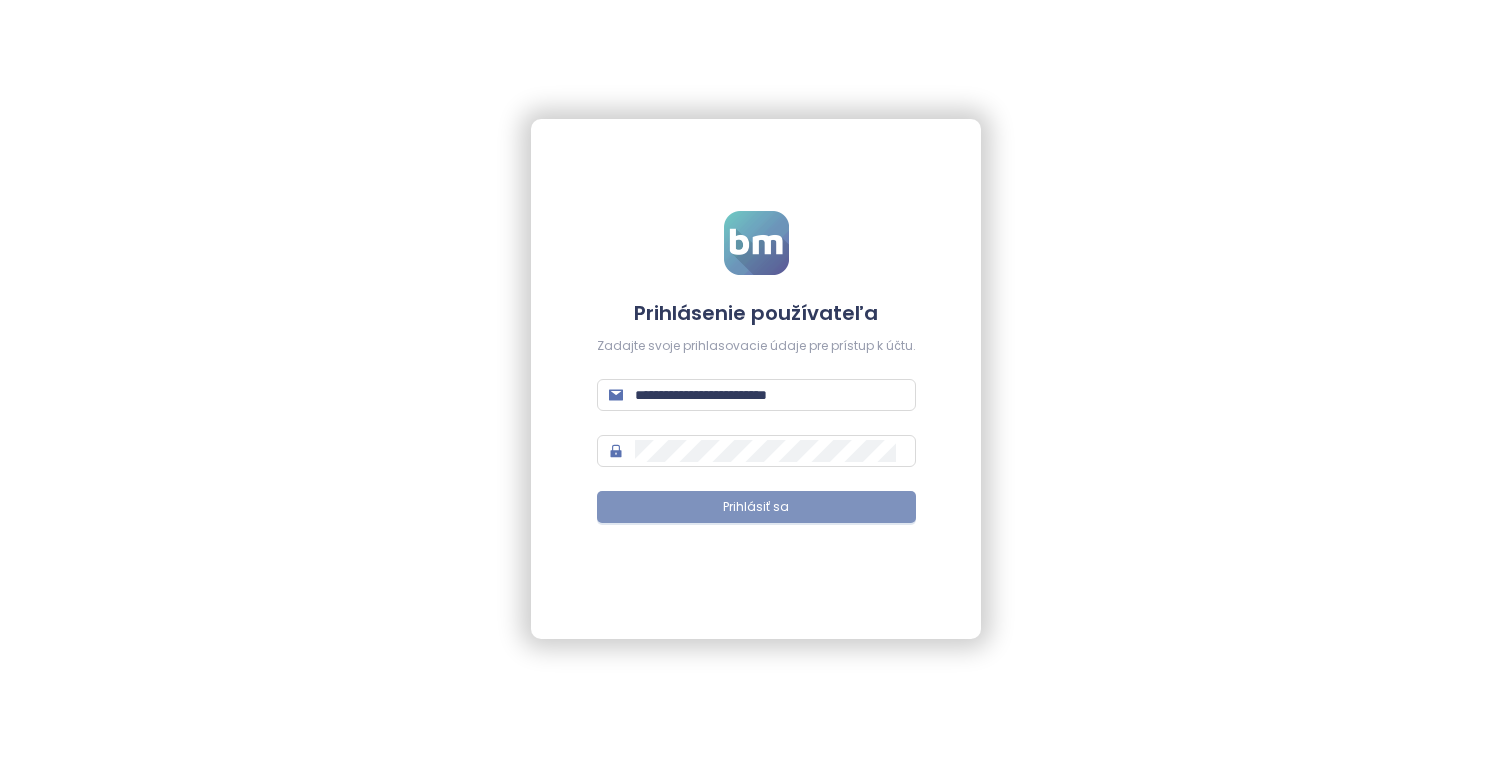 click on "Prihlásiť sa" at bounding box center [756, 507] 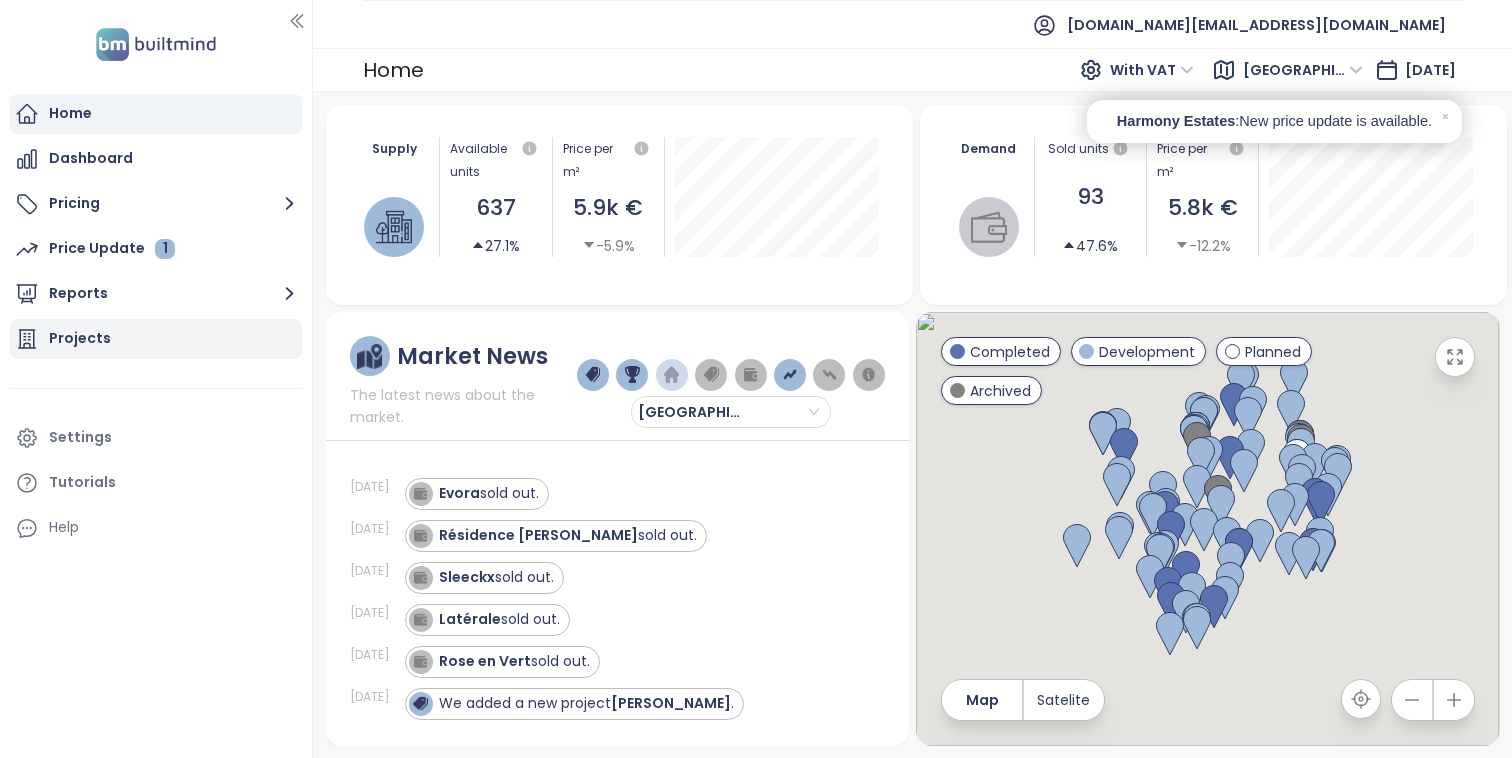 click on "Projects" at bounding box center [156, 339] 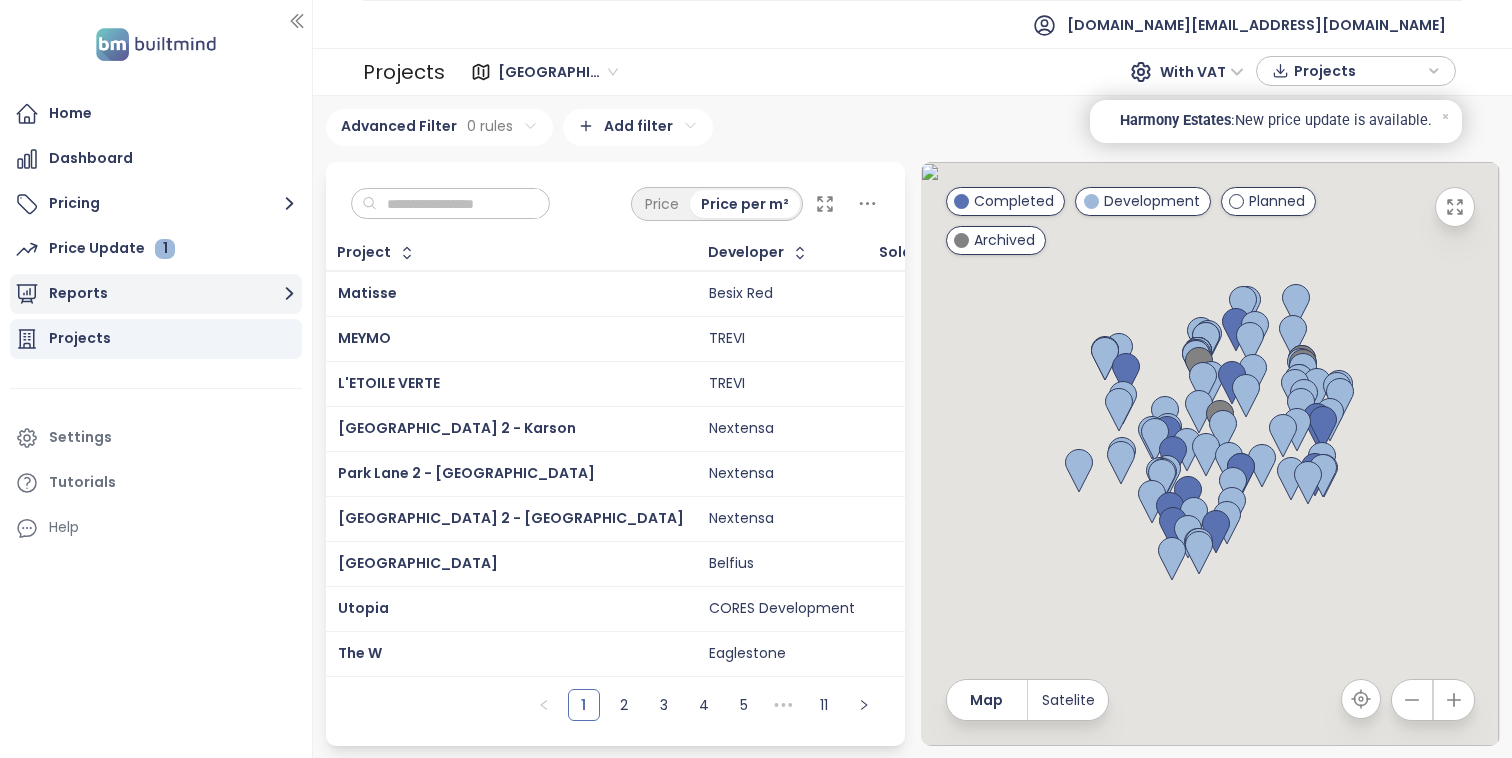 click on "Reports" at bounding box center [156, 294] 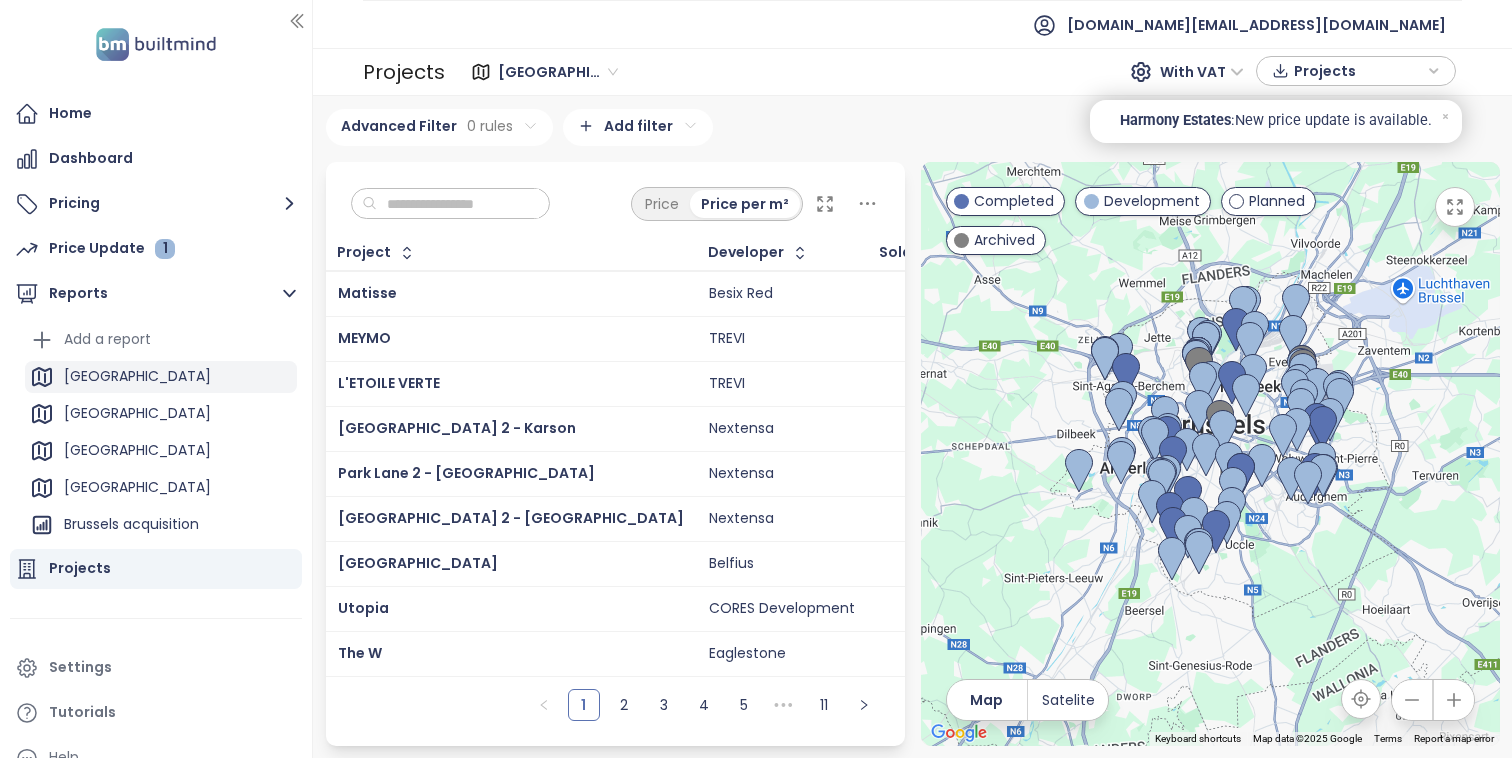 click on "[GEOGRAPHIC_DATA]" at bounding box center [161, 377] 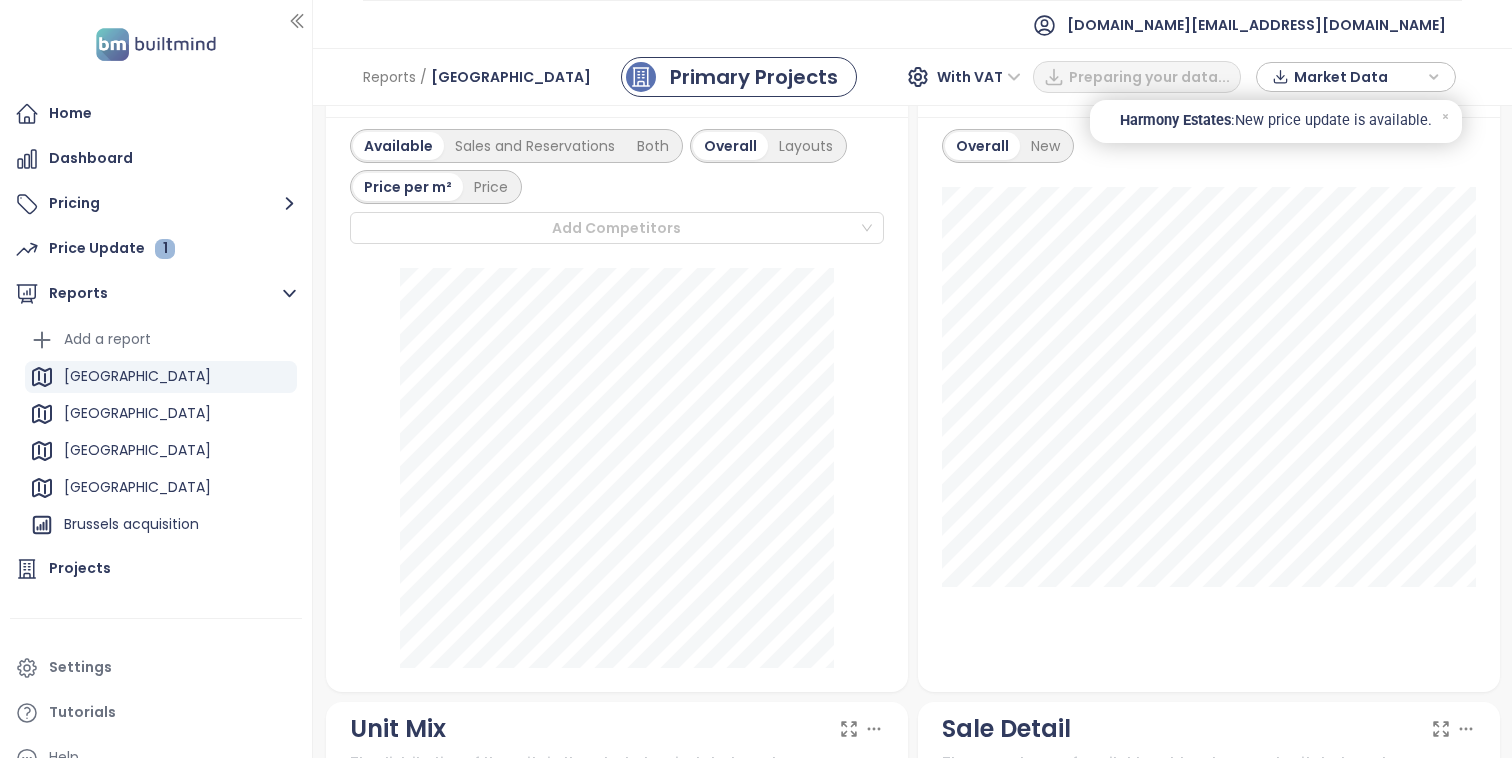scroll, scrollTop: 1145, scrollLeft: 0, axis: vertical 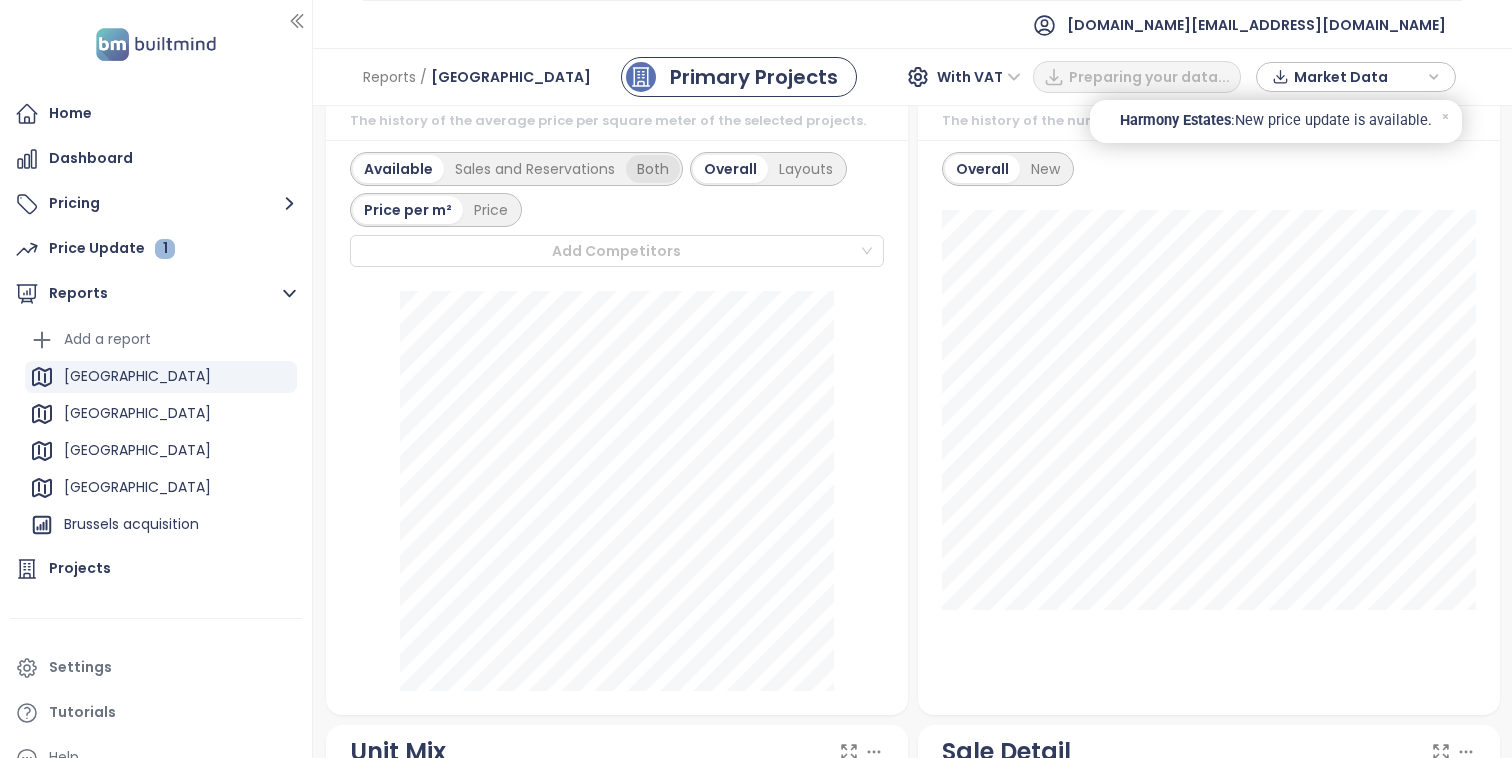 click on "Both" at bounding box center [653, 169] 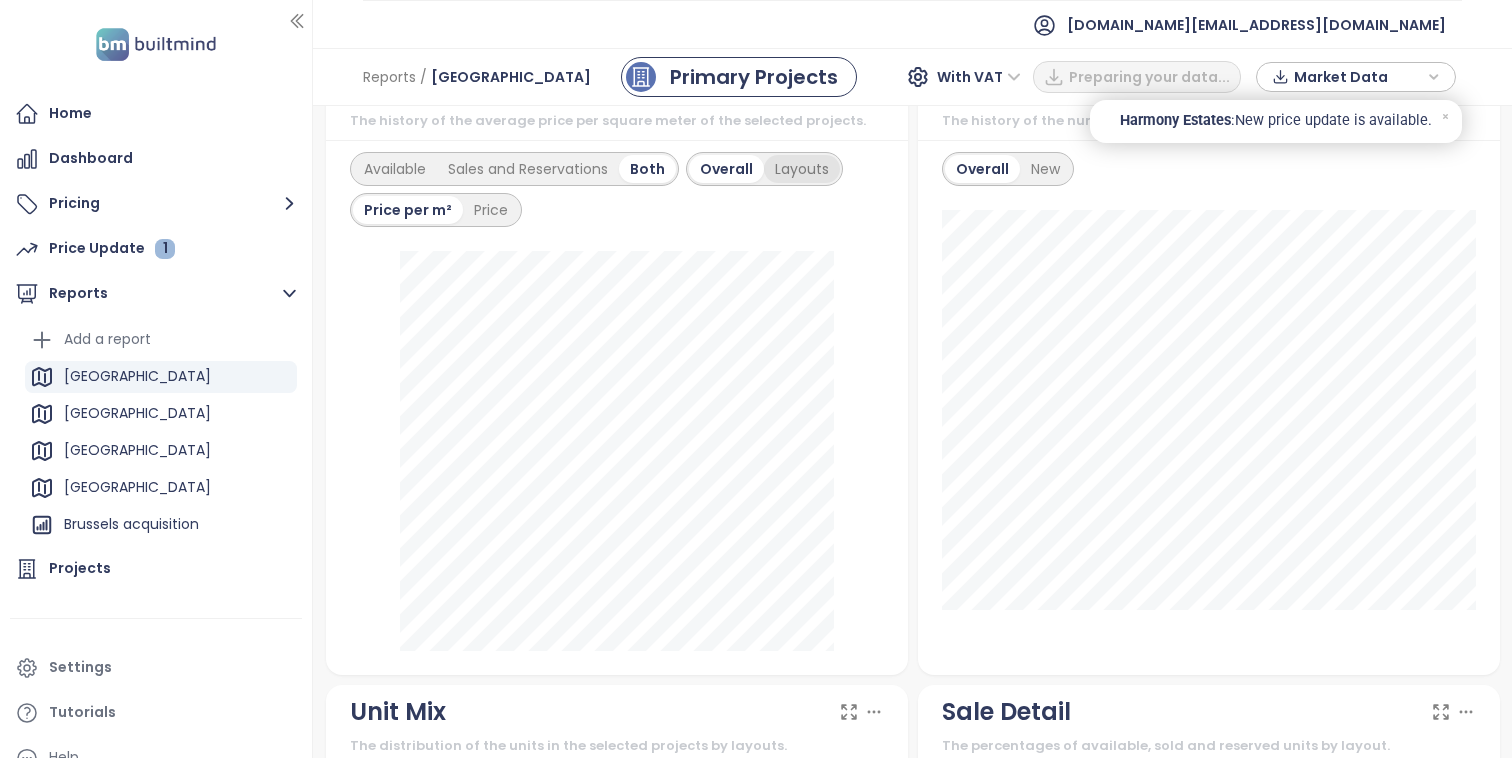 click on "Layouts" at bounding box center (802, 169) 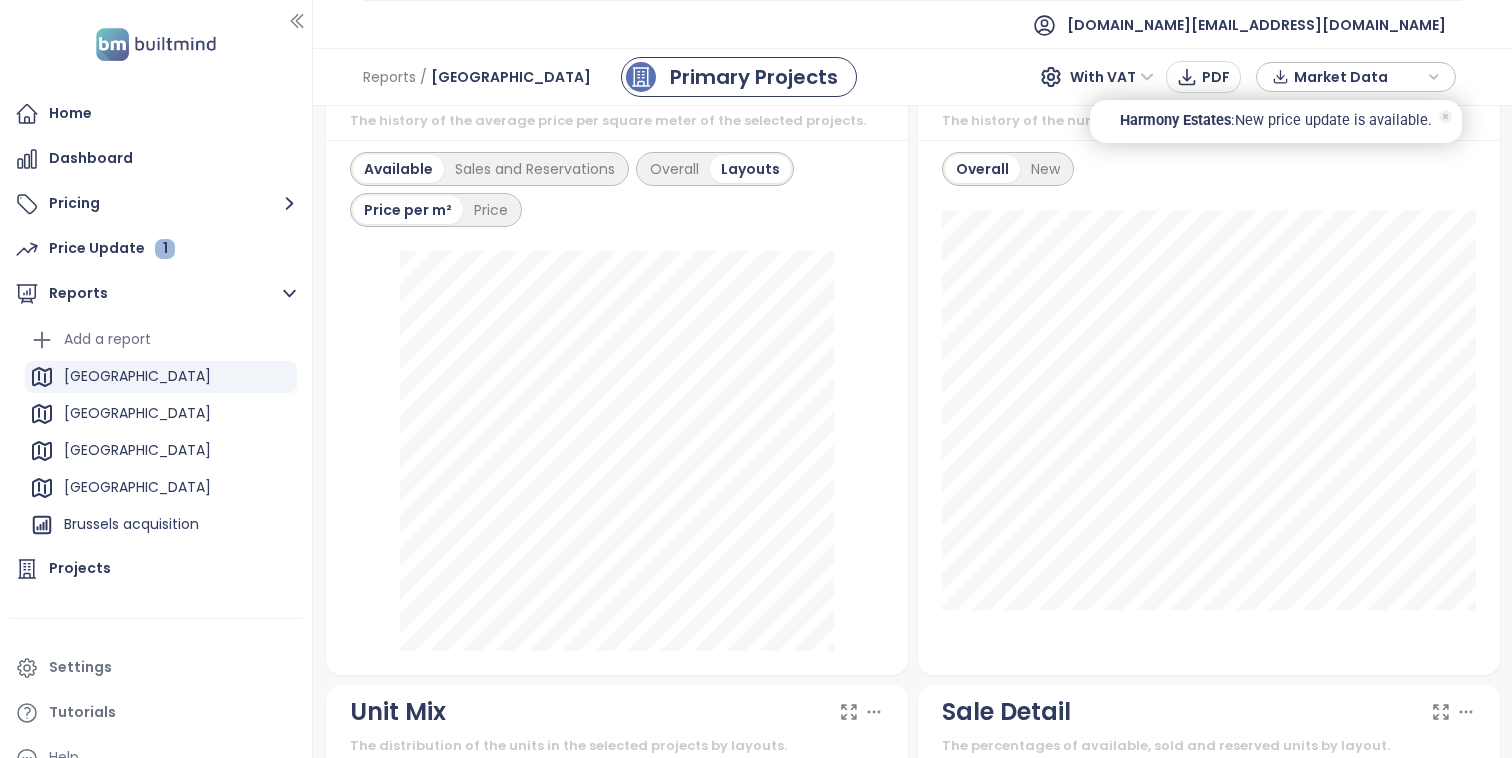 click 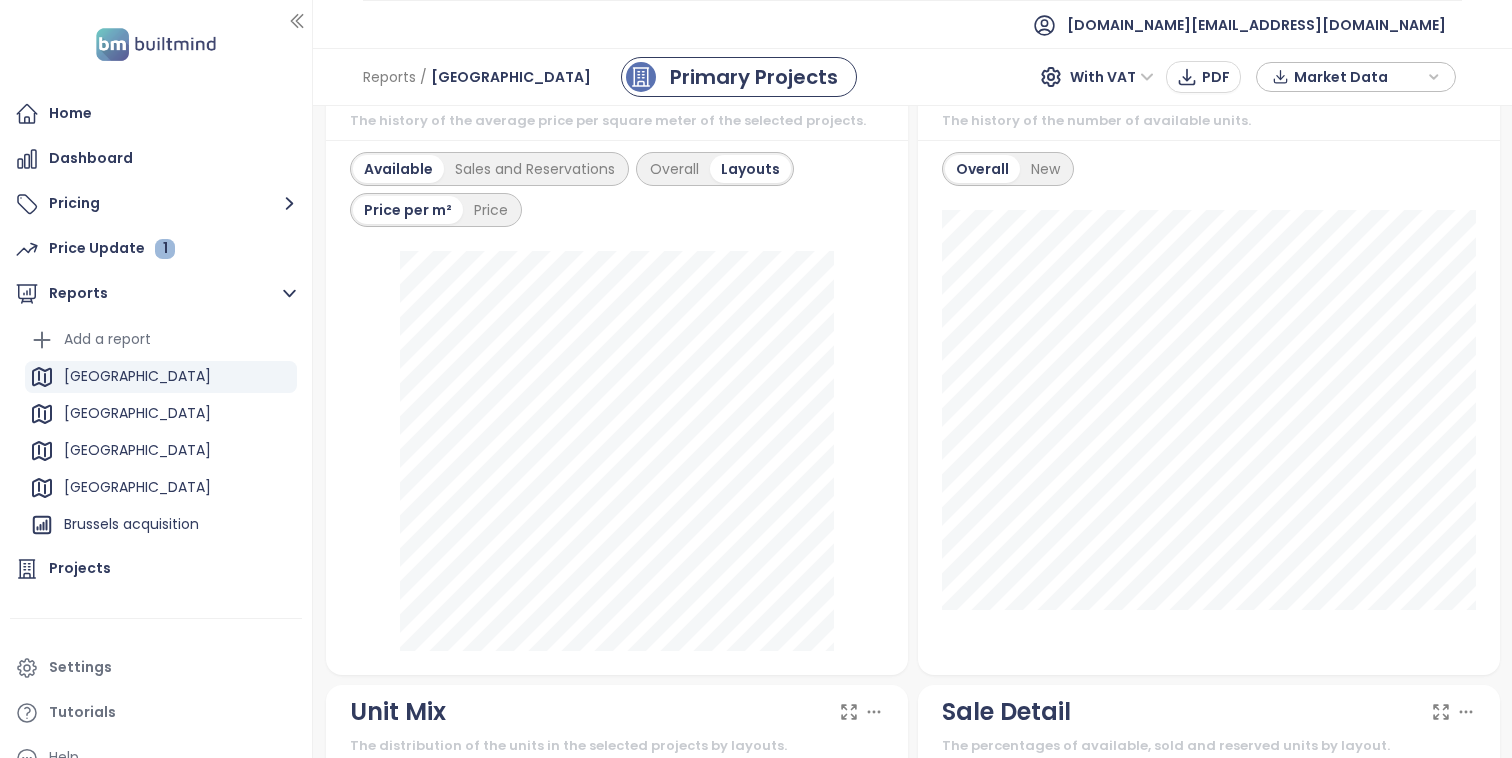 scroll, scrollTop: 1096, scrollLeft: 0, axis: vertical 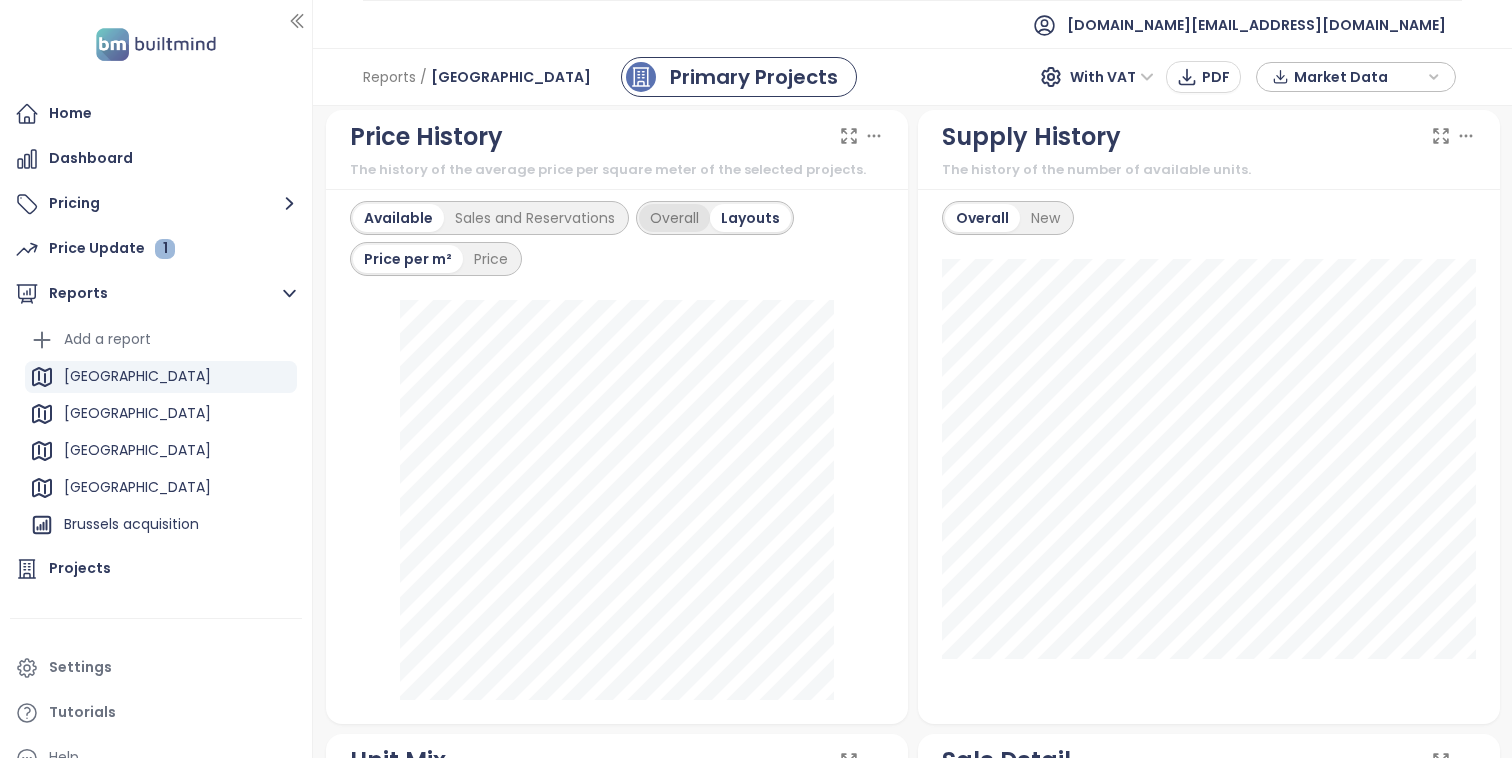 click on "Overall" at bounding box center (674, 218) 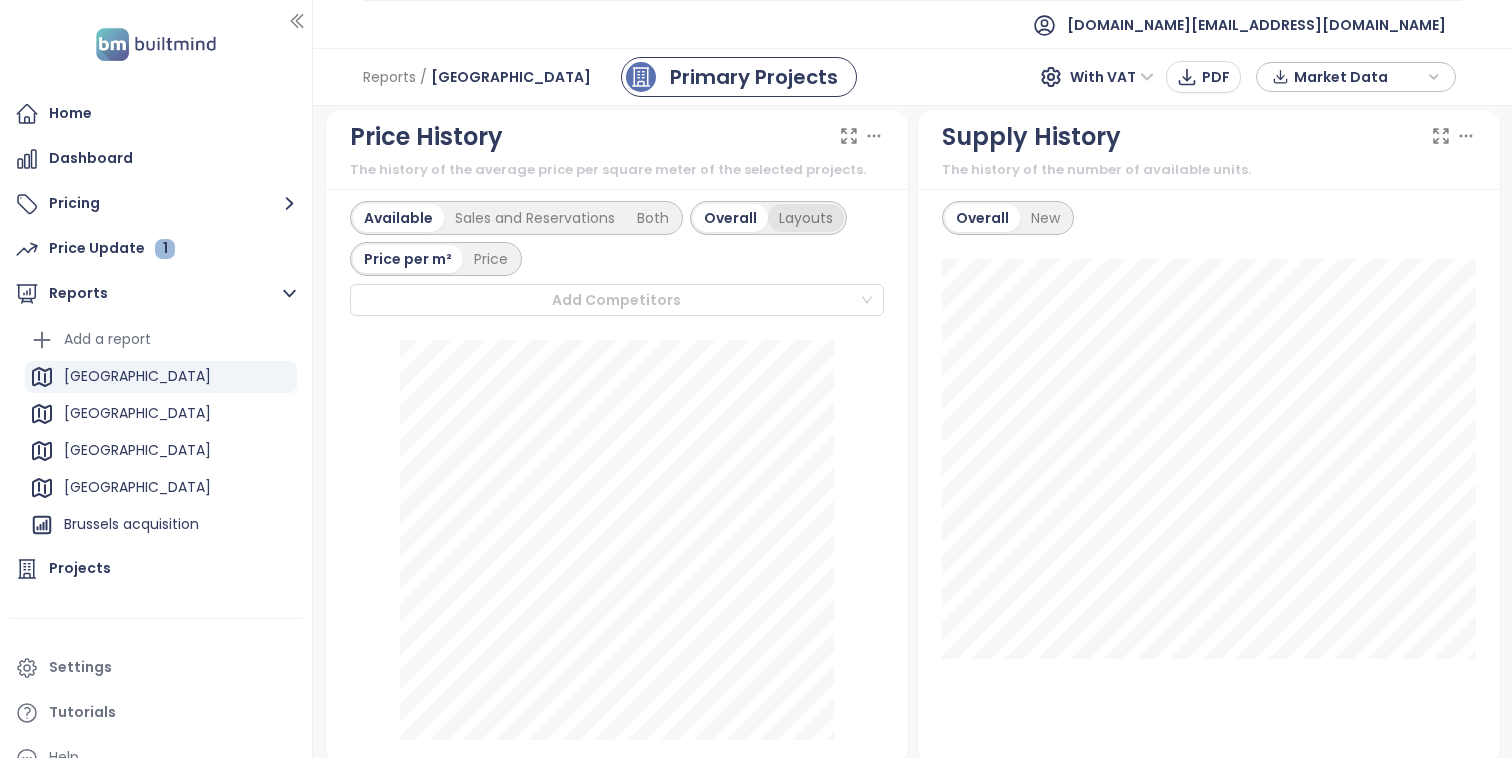 click on "Layouts" at bounding box center [806, 218] 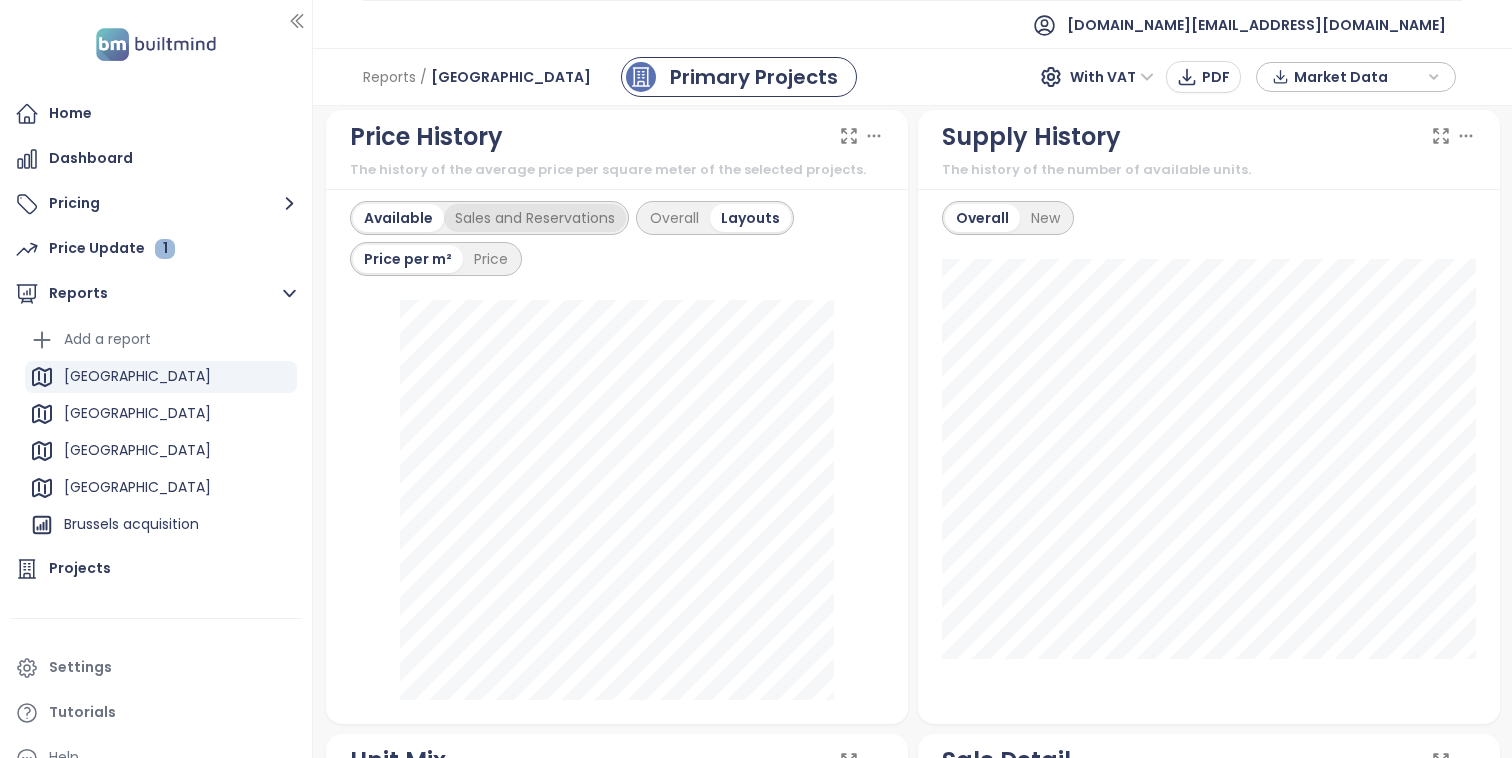 click on "Sales and Reservations" at bounding box center (535, 218) 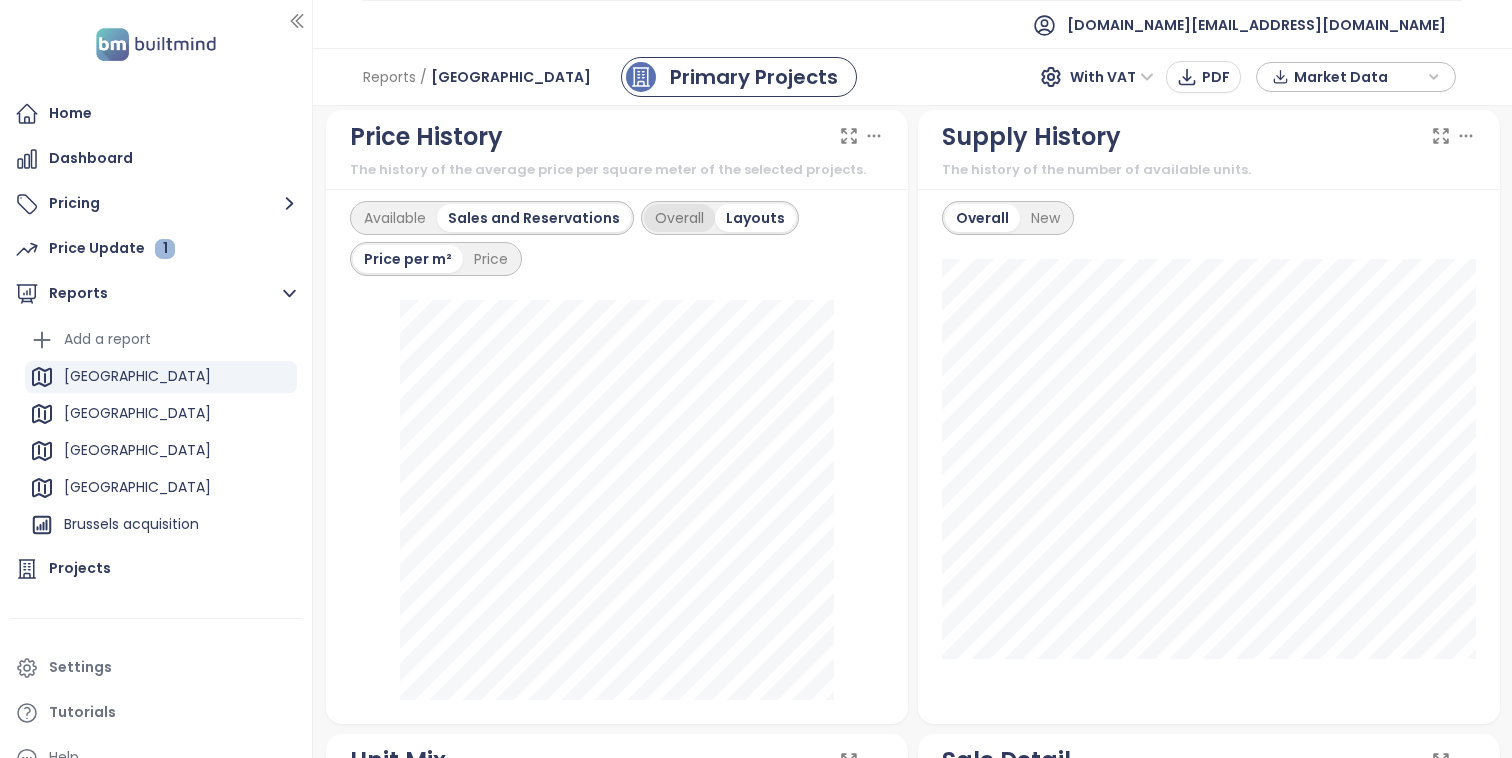 click on "Overall" at bounding box center (679, 218) 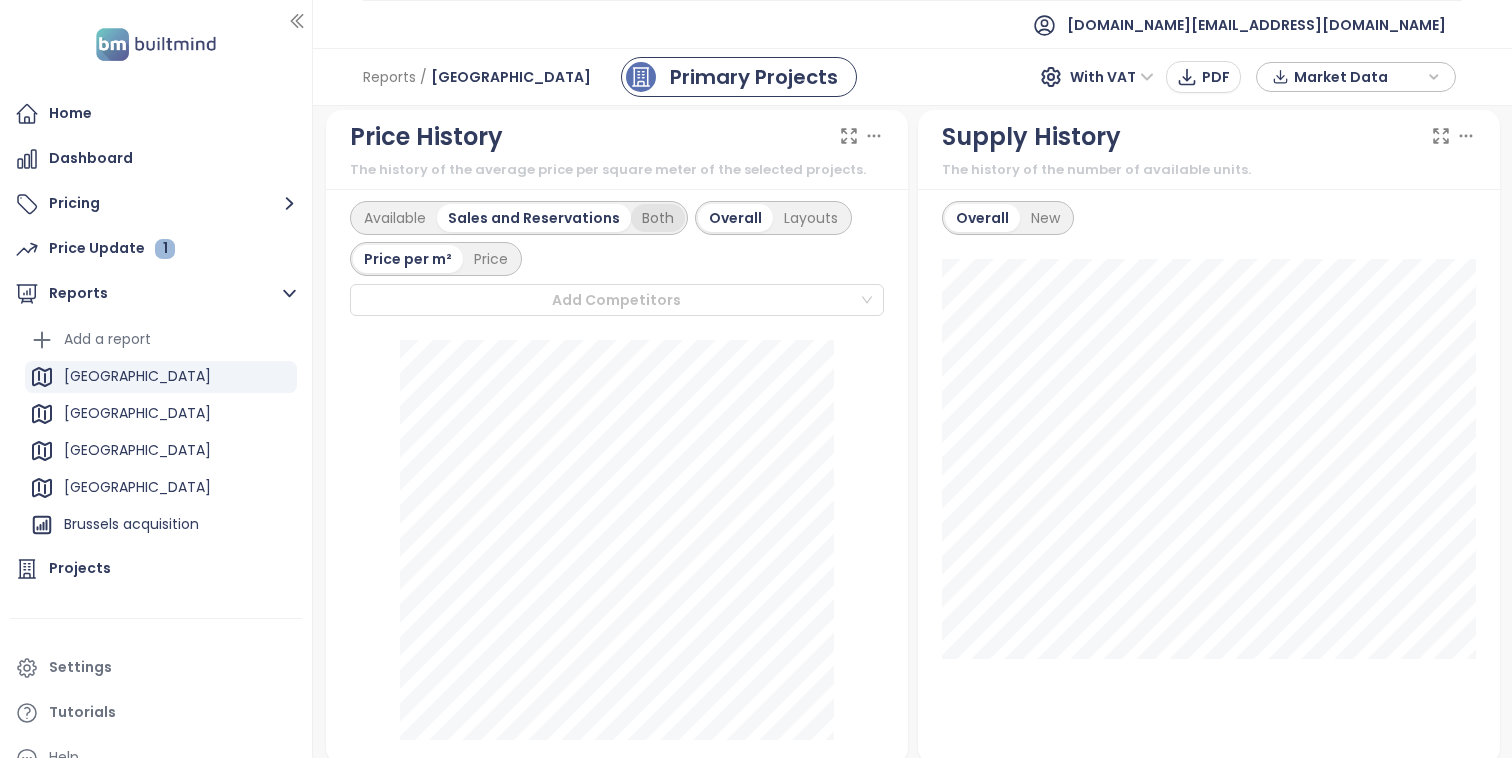 click on "Both" at bounding box center (658, 218) 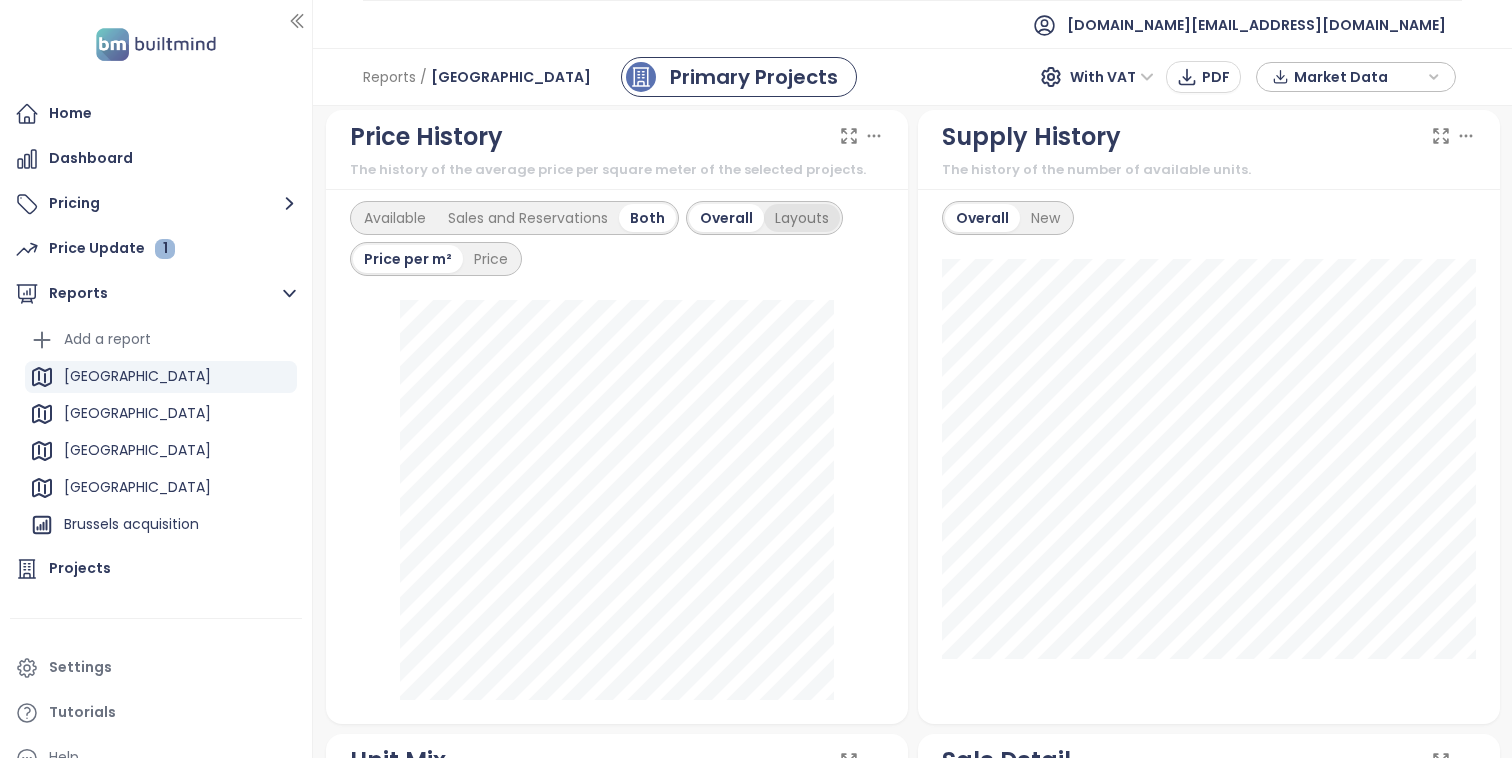 click on "Layouts" at bounding box center [802, 218] 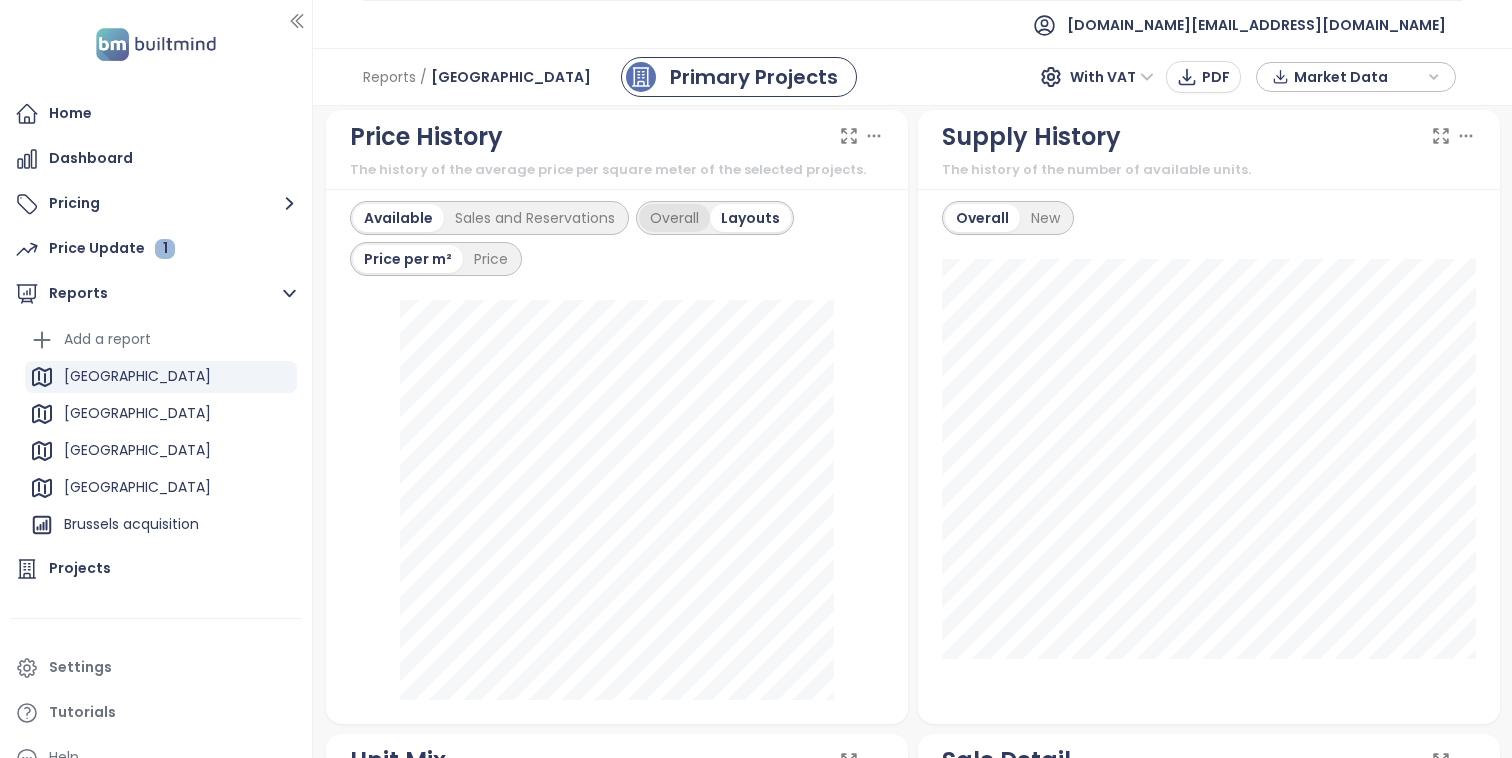 click on "Overall" at bounding box center (674, 218) 